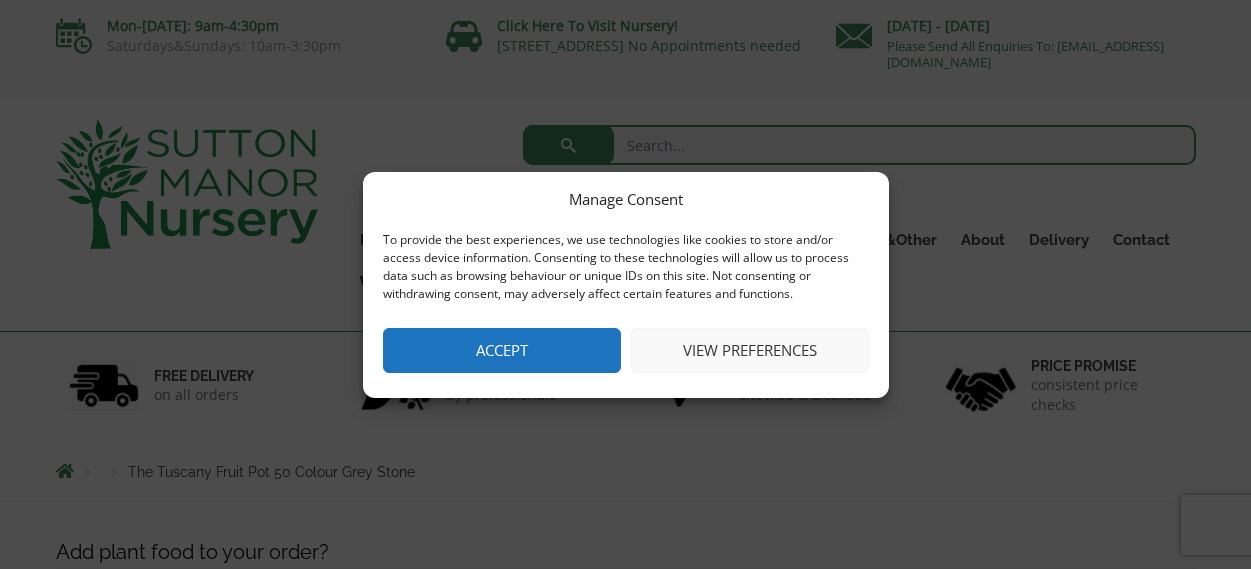 scroll, scrollTop: 0, scrollLeft: 0, axis: both 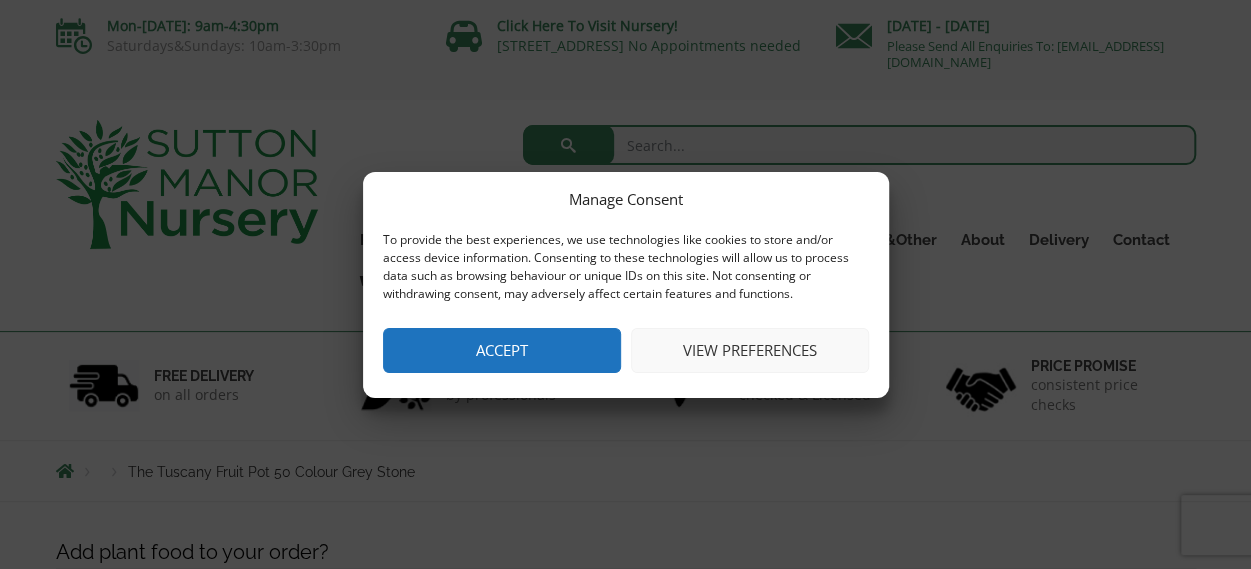 click on "Accept" at bounding box center (502, 350) 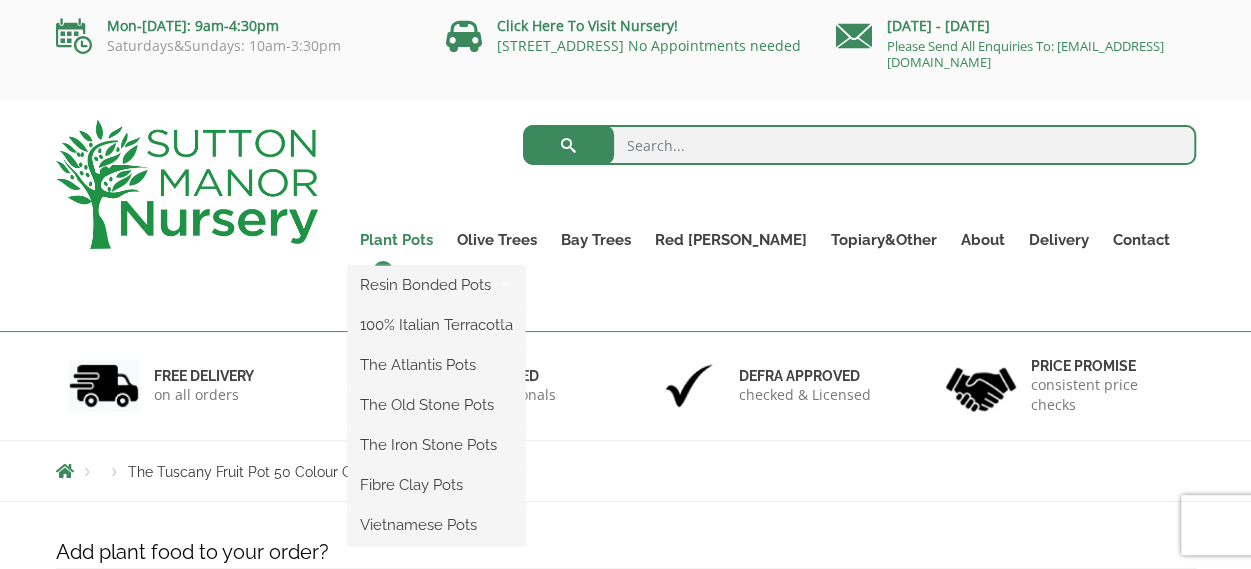 click on "Plant Pots" at bounding box center (396, 240) 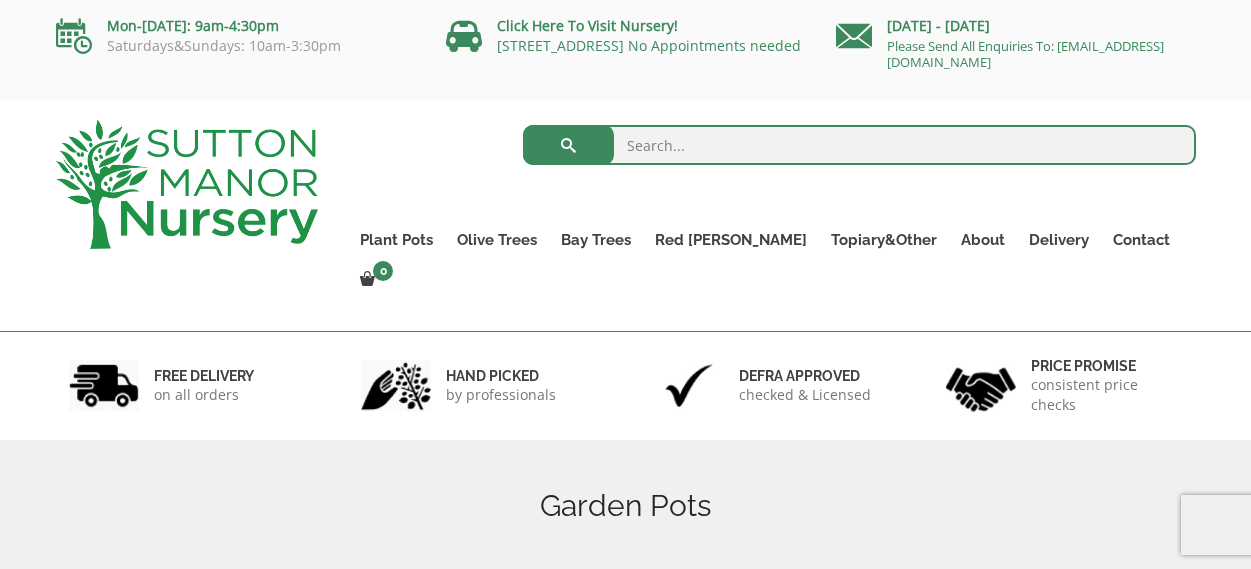 scroll, scrollTop: 0, scrollLeft: 0, axis: both 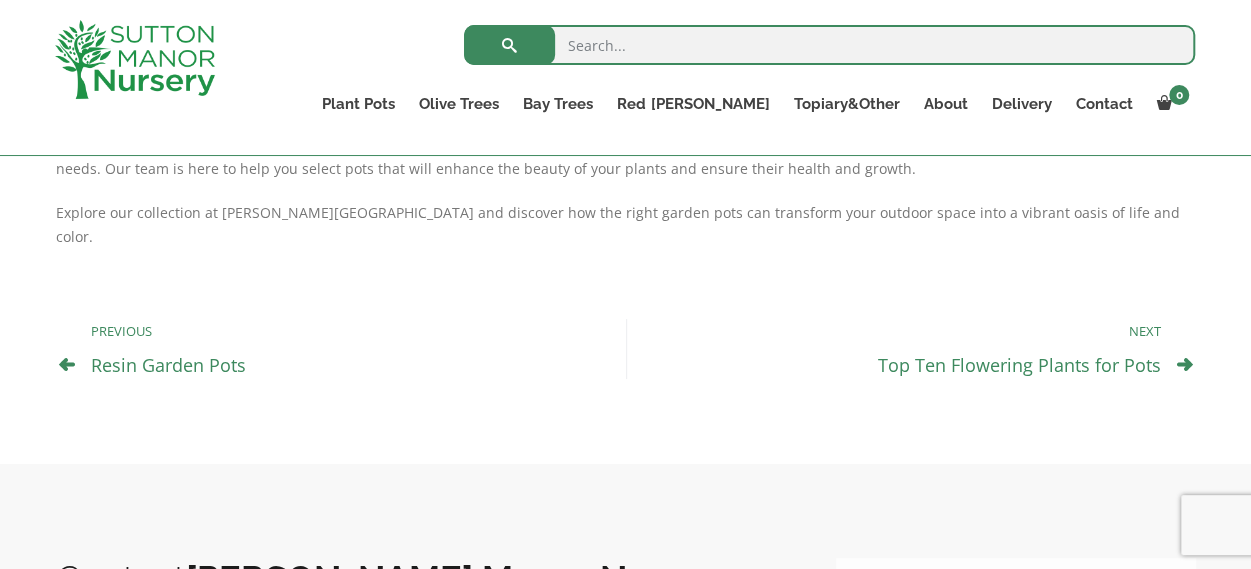 click on "Previous
Resin Garden Pots
Next
Top Ten Flowering Plants for Pots" at bounding box center [626, 349] 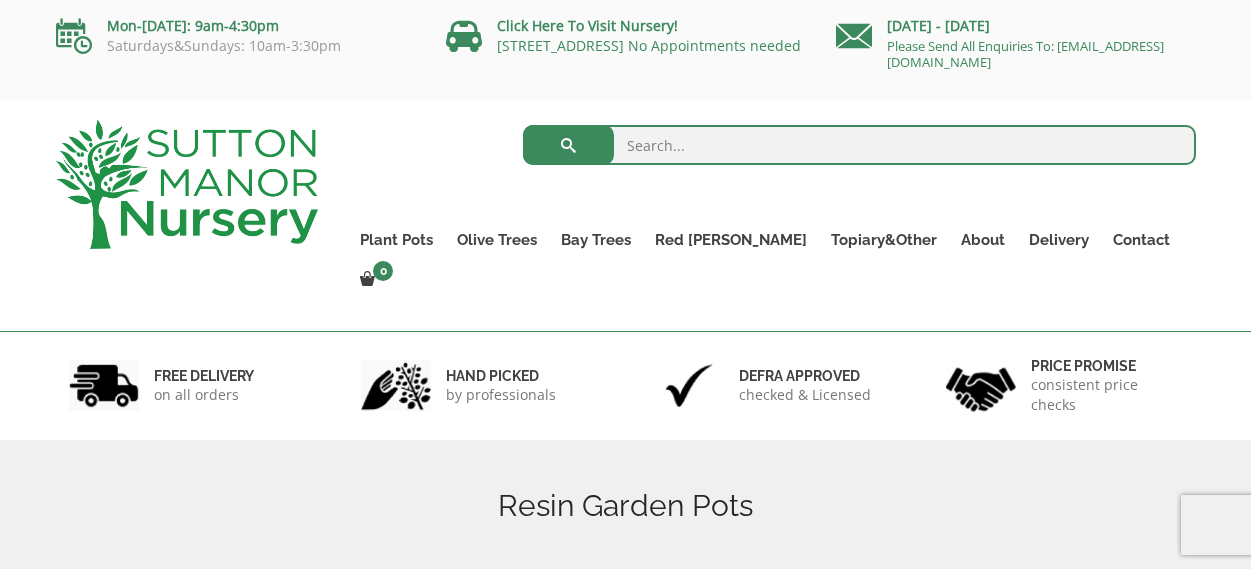 scroll, scrollTop: 0, scrollLeft: 0, axis: both 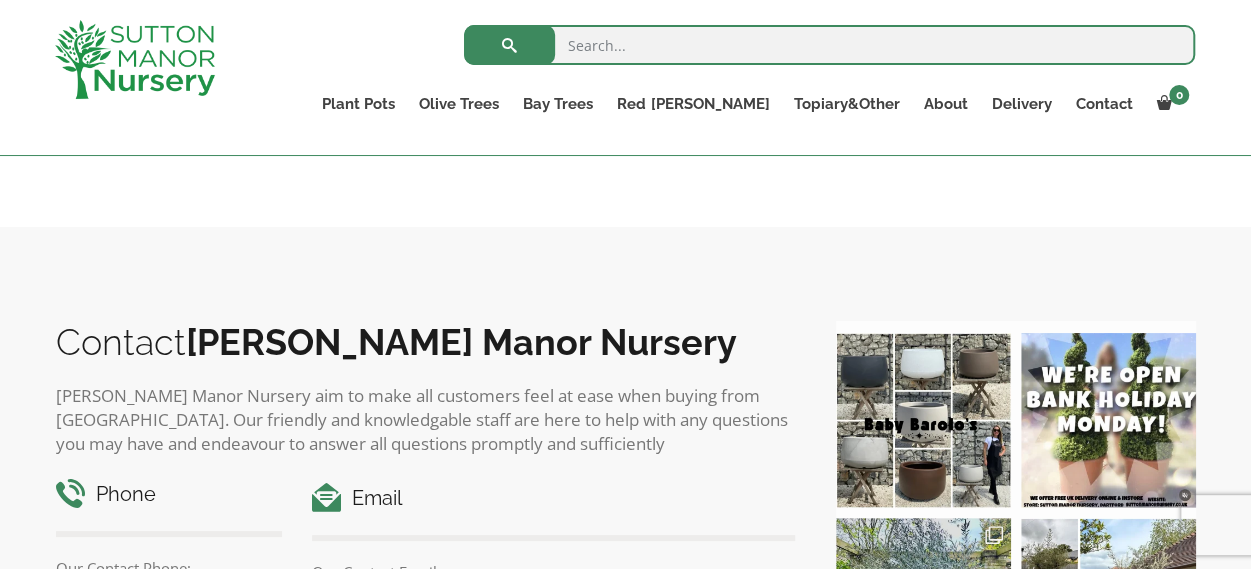 click on "Contact  Sutton Manor Nursery Sutton Manor Nursery aim to make all customers feel at ease when buying from us.
Our friendly and knowledgable staff are here to help with any questions you may have and endeavour to answer all questions promptly and sufficiently
Phone
Our Contact Phone: 01322 868 735
Email
Our Contact Email: enquiries@suttonmanornursery.co.uk
suttonmanornursery_
🇬🇧 The UK's Leading Suppliers Of Plants & Pots
Visitors welcome Mon-Fri:9-4:30pm Sat:9-3:30 Sundays-10-3:30
✨⇩ 𝔽𝕣𝕖𝕖 𝕌𝕂 𝔻𝕖𝕝𝕚𝕧𝕖𝕣𝕪 𝕆𝕟𝕝𝕚𝕟𝕖 ⇩✨
The newest member of our extensive pot catalogue!
We’re open Monday 26th of May 2025 (BANK HOLIDAY" at bounding box center (625, 530) 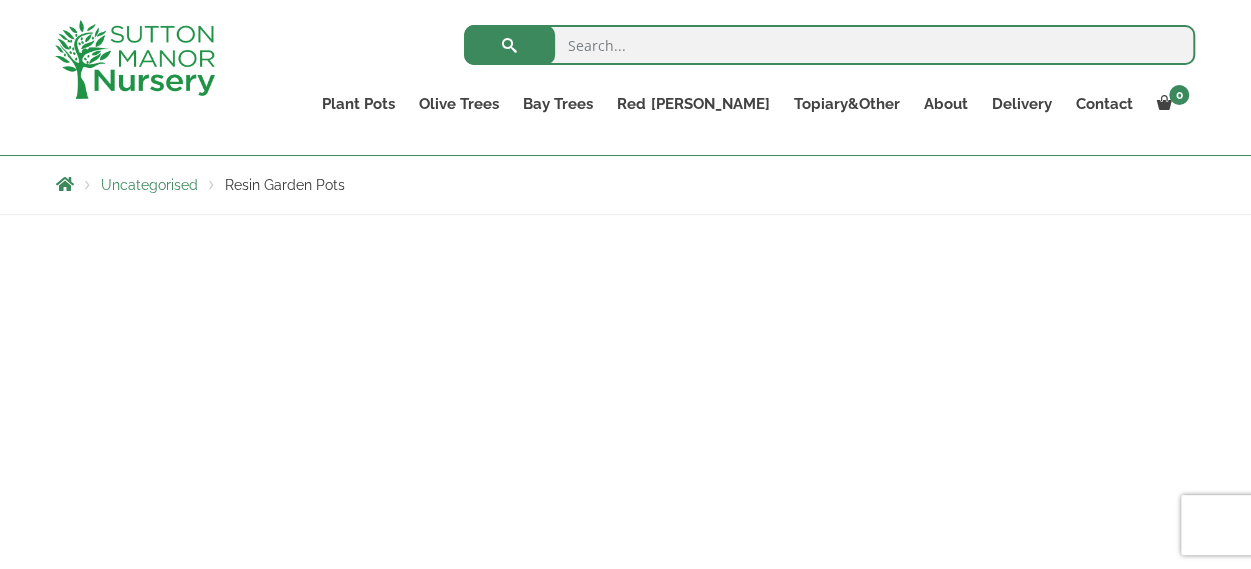scroll, scrollTop: 0, scrollLeft: 0, axis: both 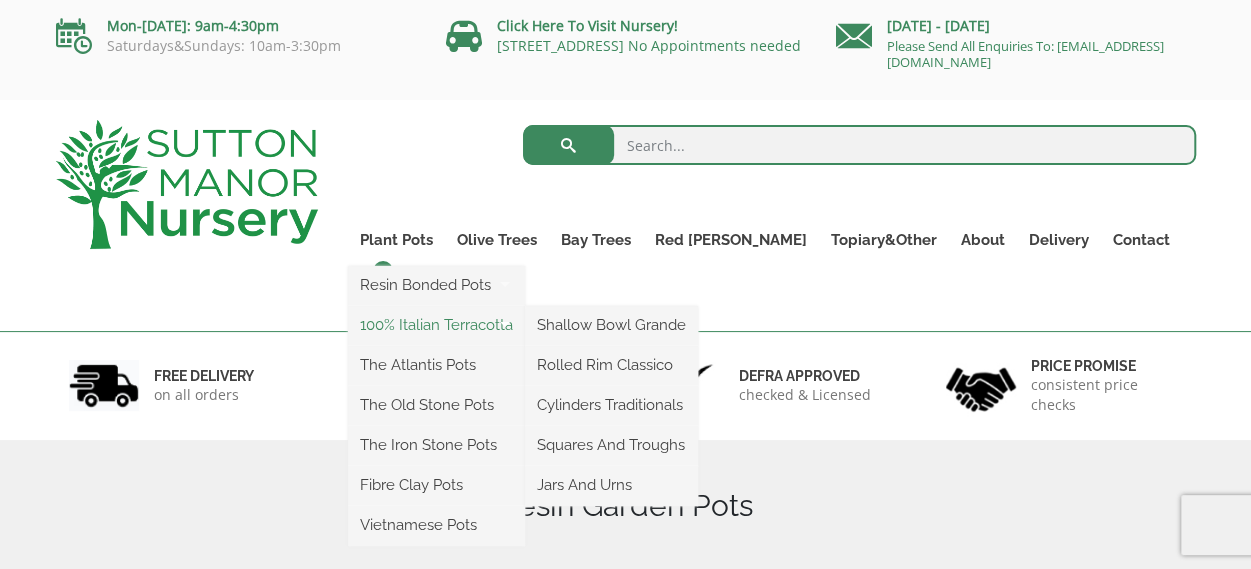 click on "100% Italian Terracotta" at bounding box center [436, 325] 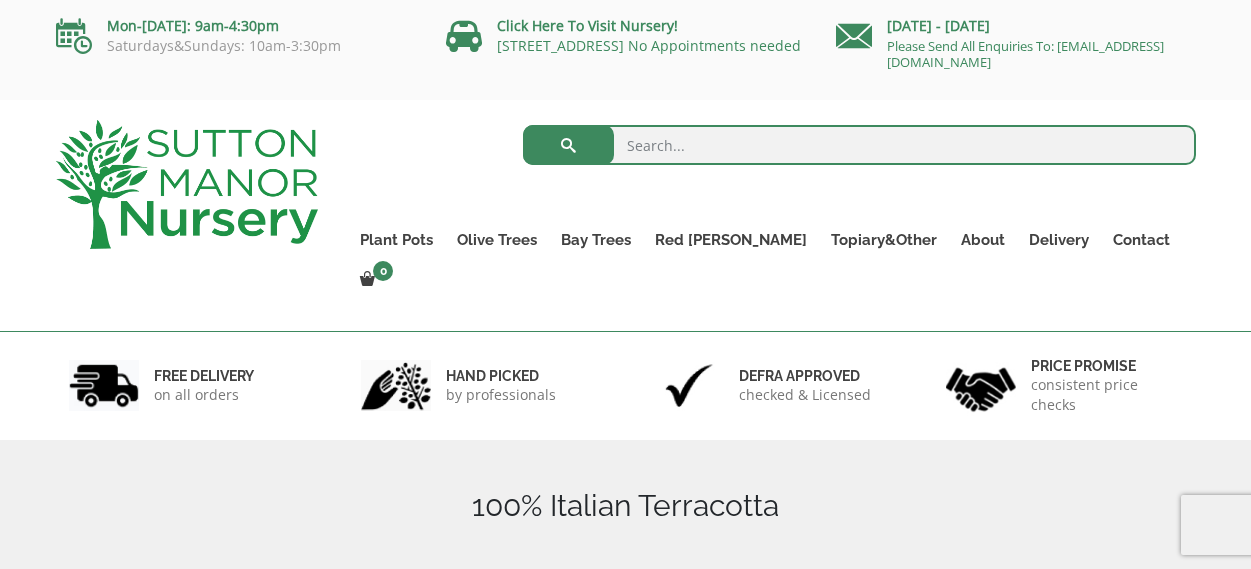 scroll, scrollTop: 0, scrollLeft: 0, axis: both 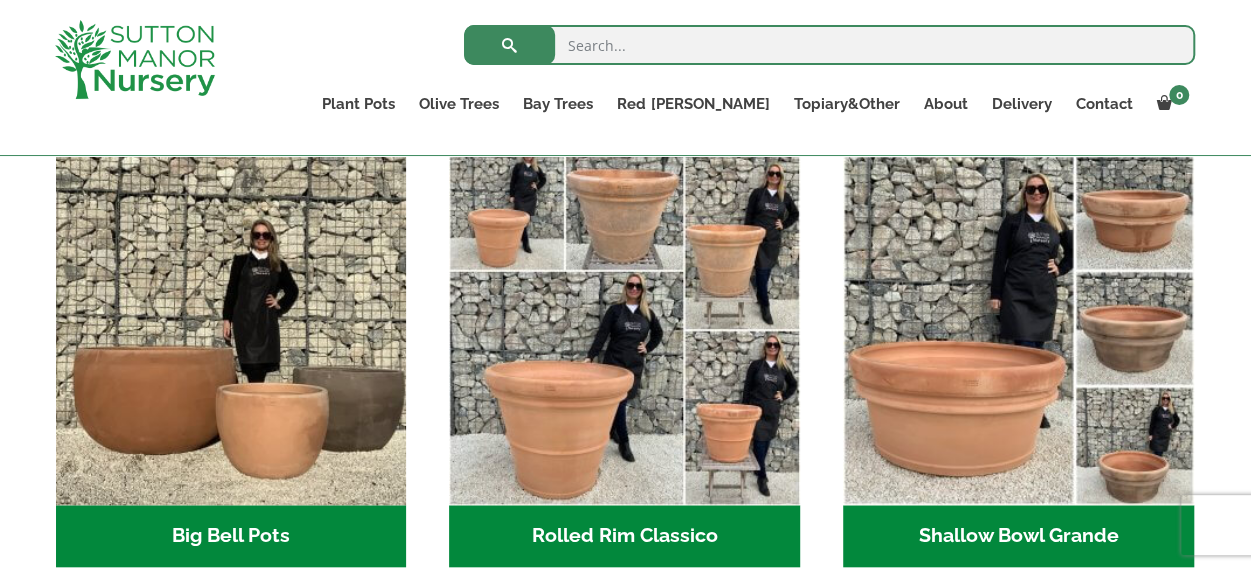click at bounding box center (624, 330) 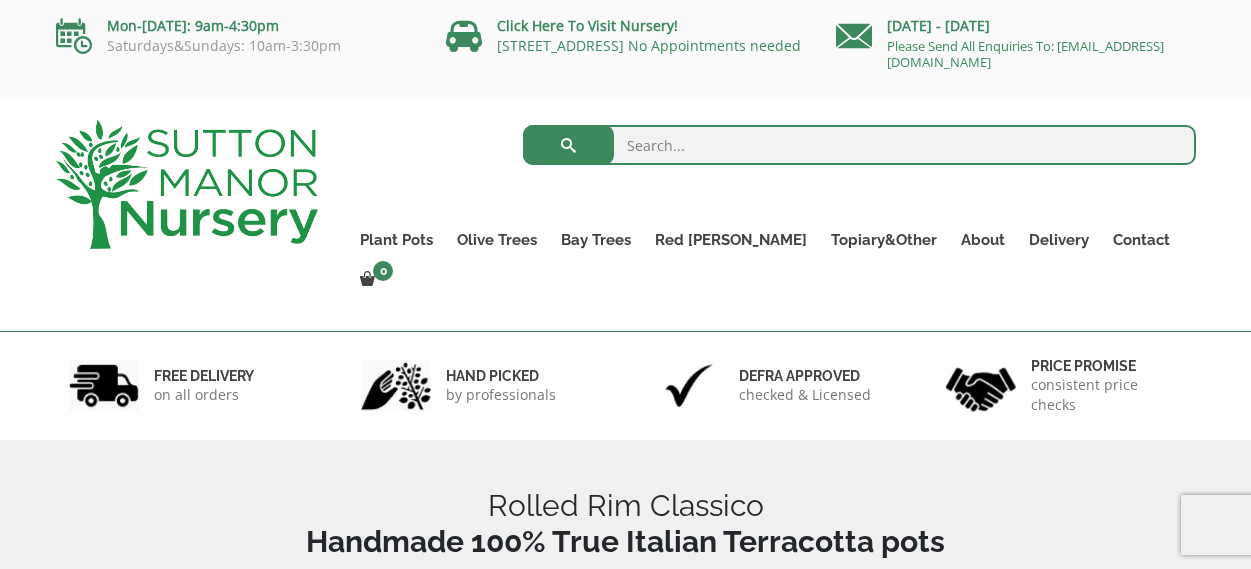 scroll, scrollTop: 0, scrollLeft: 0, axis: both 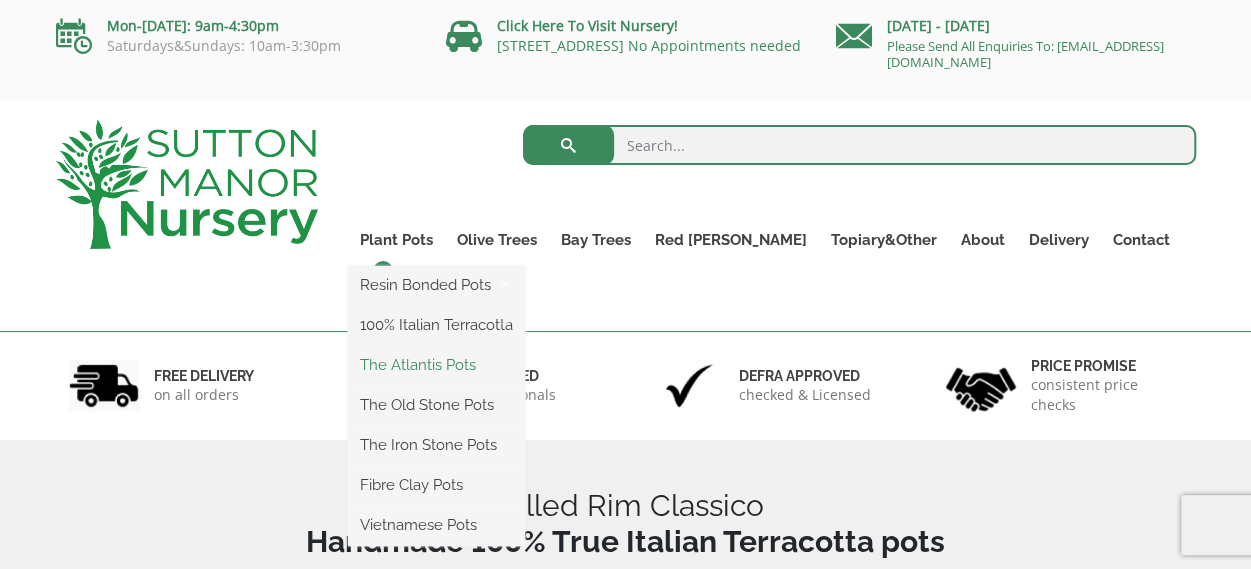 click on "The Atlantis Pots" at bounding box center (436, 365) 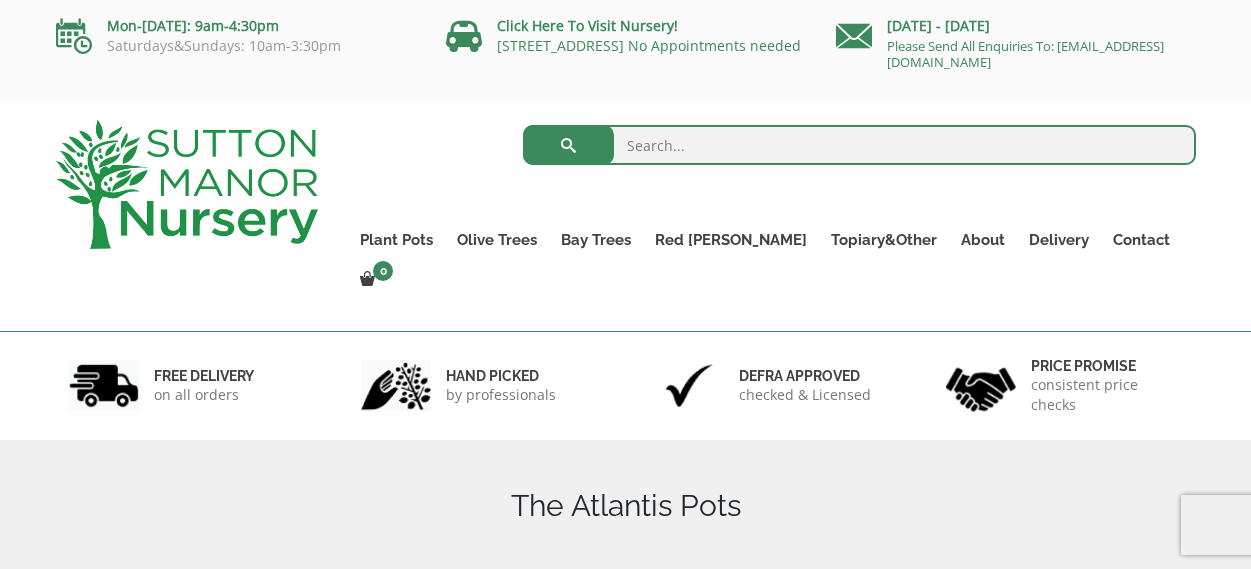 scroll, scrollTop: 0, scrollLeft: 0, axis: both 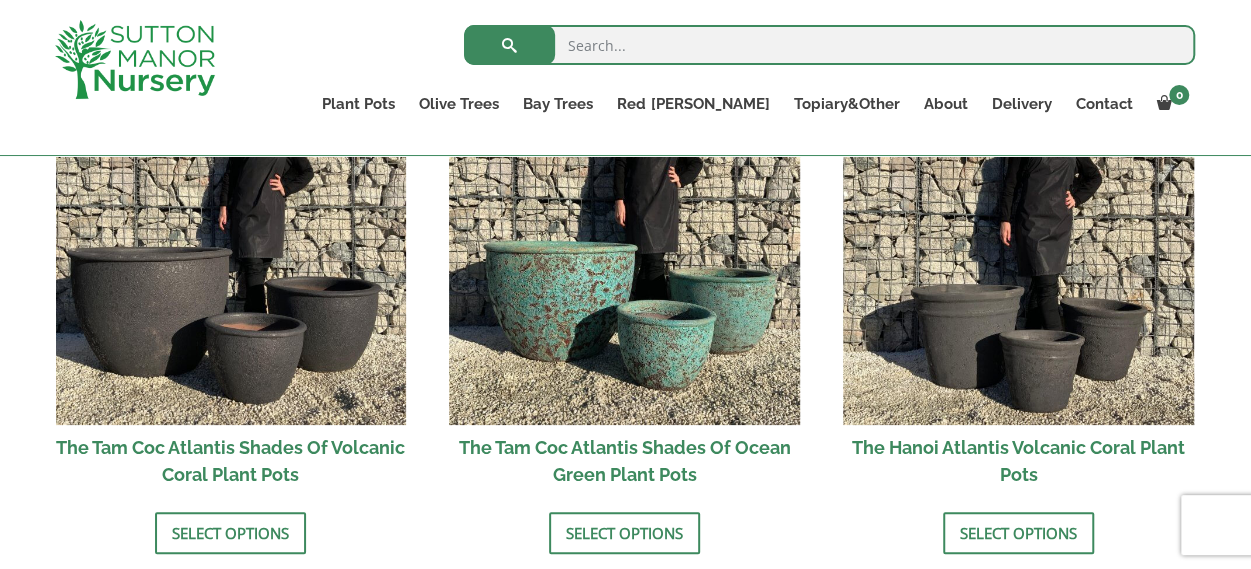 click on "Sale!
£ 539.95   Original price was: £539.95. £ 449.95 Current price is: £449.95.   (17% off)
The Nam Dinh Atlantis Shades Of Vocal Coral Sphere/Orbs Set Of 3  Add to basket
Sale!
£ 233.95  -  £ 337.95   £ 179.95  -  £ 259.95
The Hanoi Atlantis Shades Of White Plant Pots  Select options
Sale!
£ 311.95  -  £ 422.95   £ 239.95  -  £ 324.95
The Tam Coc Atlantis Shades Of Golden Rust Plant Pots  Select options
Sale!
£ 311.95  -  £ 714.95   £ 239.95  -  £ 549.95
The Tam Coc Atlantis Shades Of White Plant Pots  Select options
Sale!
£ 311.95   £ 239.95
The Tam Coc Atlantis Shades Of Grey Plant Pots  Select options
Sale!
£ 311.95  -  £ 714.95   £ 239.95  -  £ 549.95
The Tam Coc Atlantis Shades Of Ocean Blue Plant Pots" at bounding box center [626, -200] 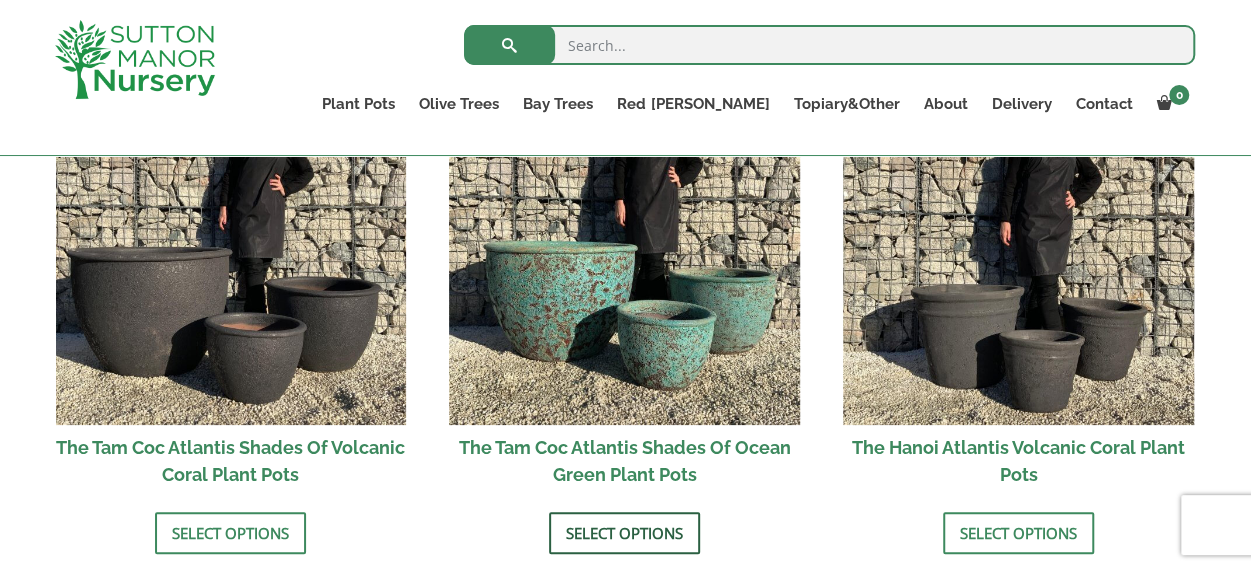 click on "Select options" at bounding box center [624, 533] 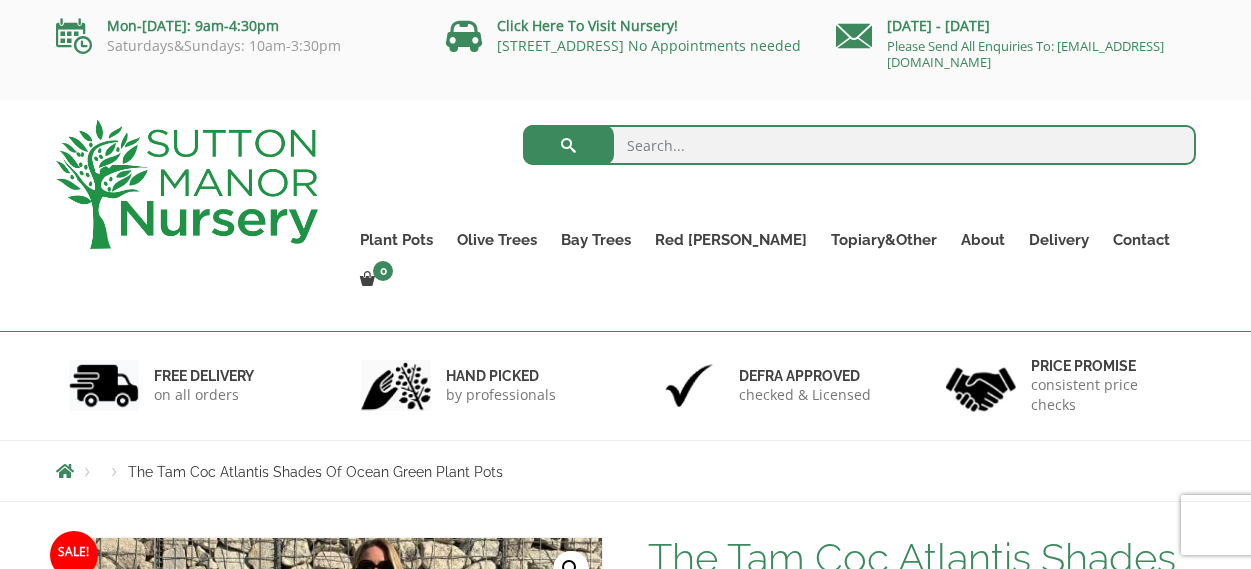 scroll, scrollTop: 226, scrollLeft: 0, axis: vertical 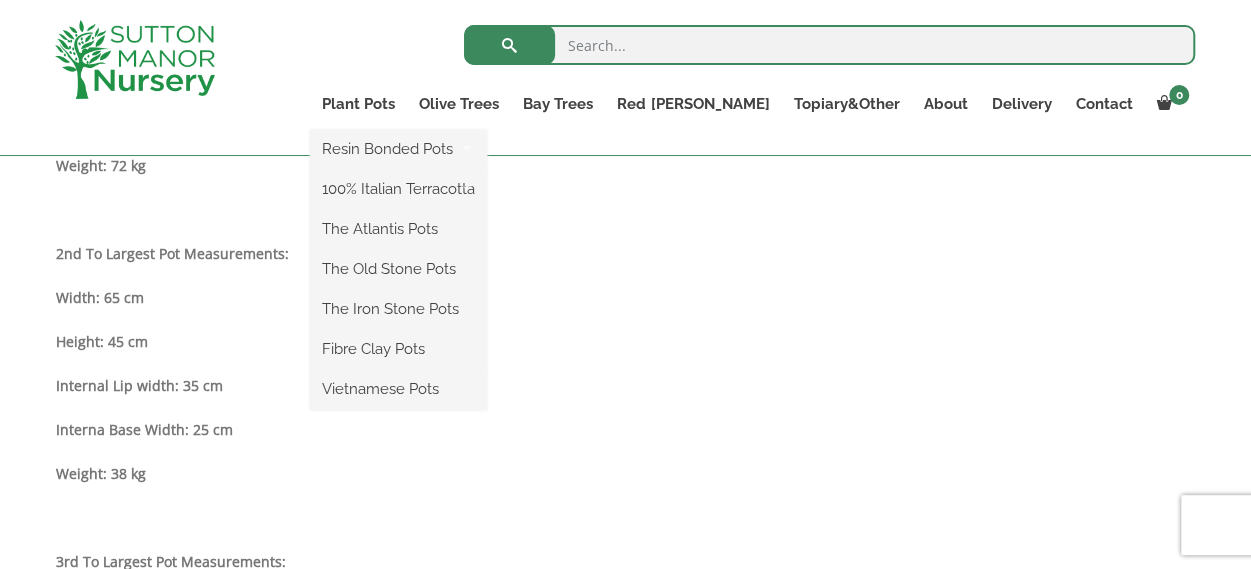 click on "Resin Bonded Pots
The Milan Pots
The Capri Pots
The Brunello Pots
The Venice Cube Pots
The Barolo Pots
The Rome Bowl
The Olive Jar
The Sicilian Pots
The Mediterranean Pots
The San Marino Pots
The Tuscany Fruit Pots
The Pompei Pots
The Florence Oval Pot
The Alfresco Pots
100% Italian Terracotta
Shallow Bowl Grande
Rolled Rim Classico
Cylinders Traditionals
Squares And Troughs
Jars And Urns
The Atlantis Pots
The Old Stone Pots
The Iron Stone Pots
Fibre Clay Pots
Vietnamese Pots" at bounding box center (398, 270) 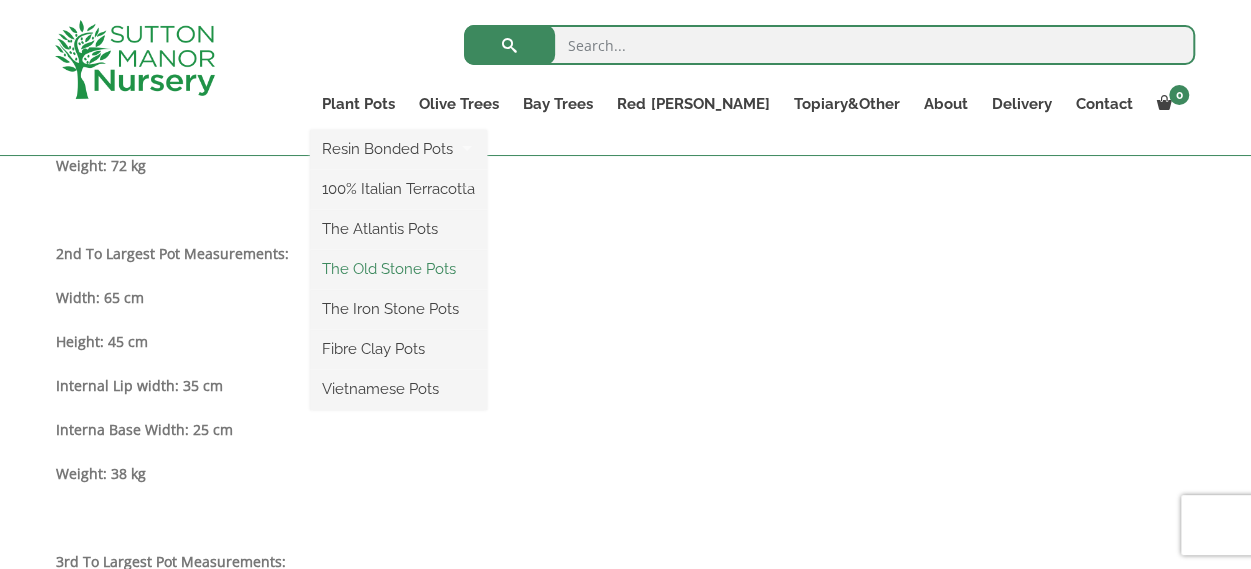 click on "The Old Stone Pots" at bounding box center (398, 269) 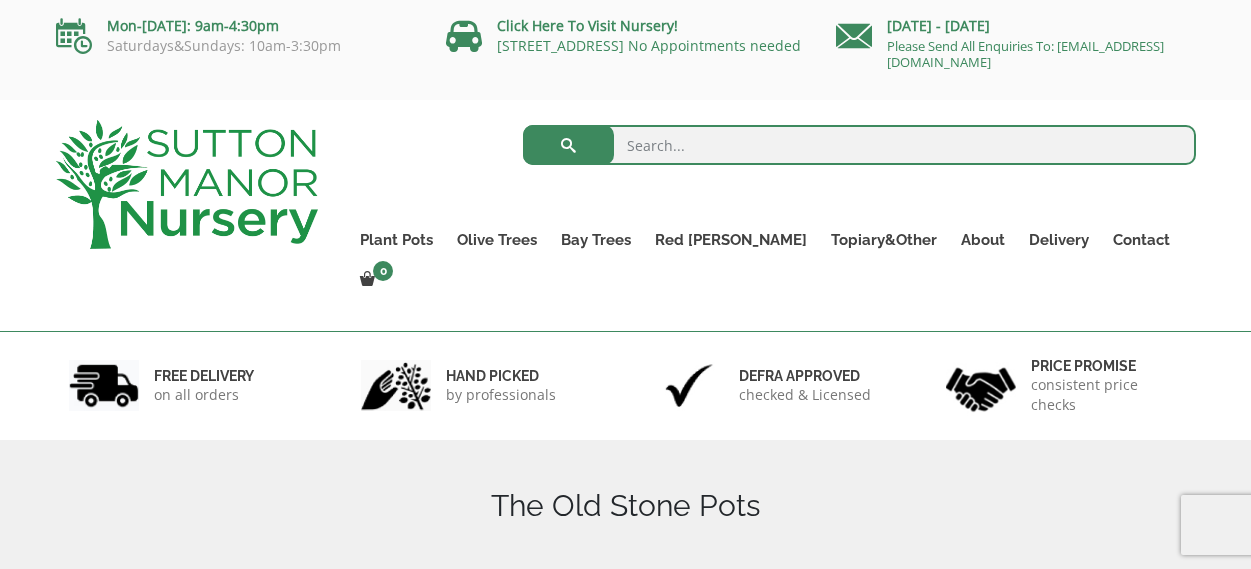 scroll, scrollTop: 0, scrollLeft: 0, axis: both 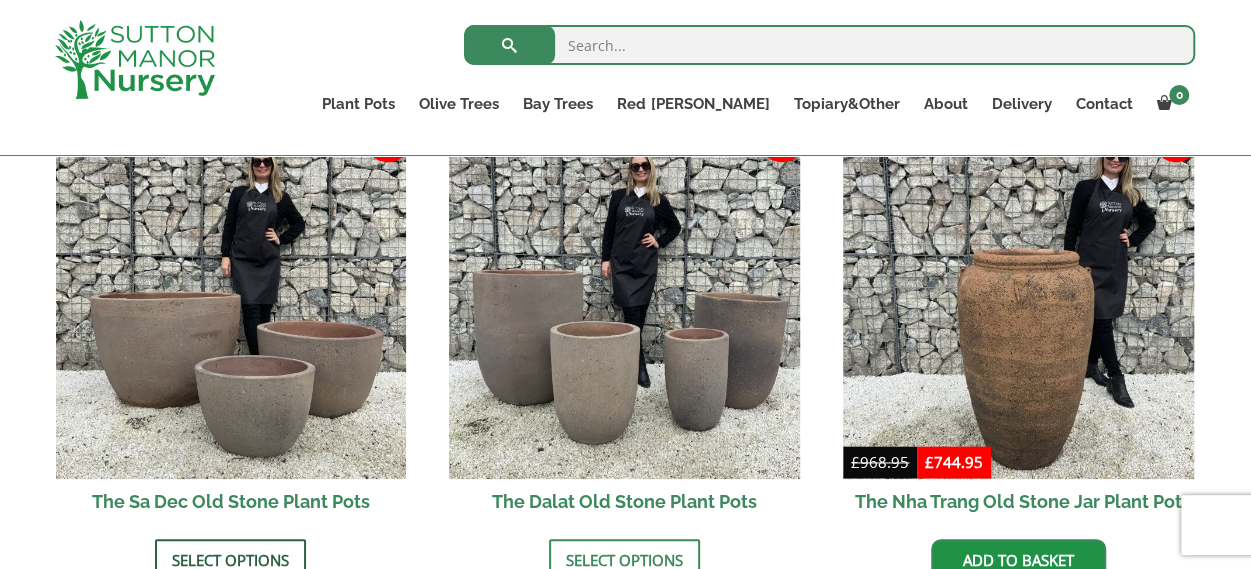 click on "Select options" at bounding box center [230, 560] 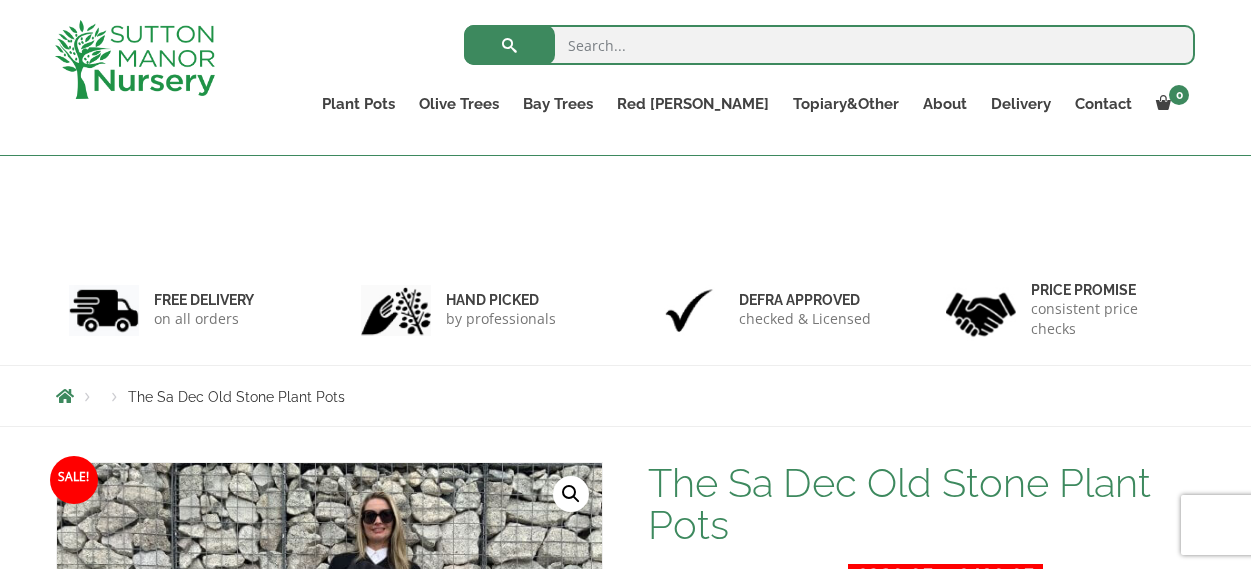 scroll, scrollTop: 208, scrollLeft: 0, axis: vertical 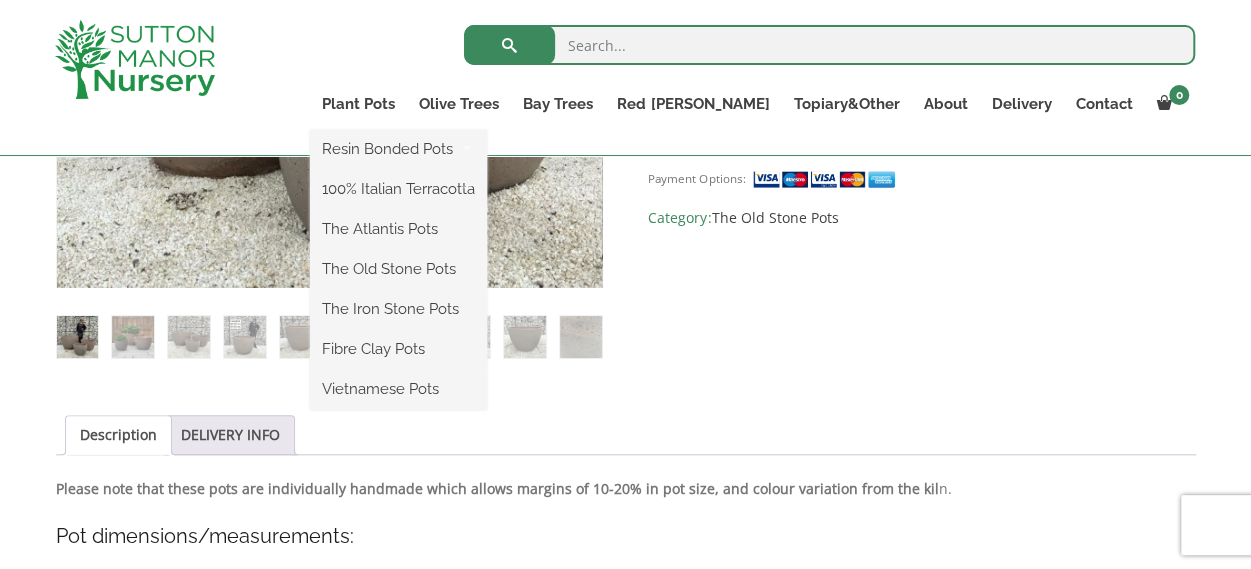 click on "Resin Bonded Pots
The Milan Pots
The Capri Pots
The Brunello Pots
The Venice Cube Pots
The Barolo Pots
The Rome Bowl
The Olive Jar
The Sicilian Pots
The Mediterranean Pots
The San Marino Pots
The Tuscany Fruit Pots
The Pompei Pots
The [PERSON_NAME] Oval Pot
The Alfresco Pots
100% Italian Terracotta
Shallow Bowl Grande
Rolled Rim Classico
Cylinders Traditionals
Squares And Troughs
Jars And Urns
The Atlantis Pots
The Old Stone Pots
The Iron Stone Pots
Fibre Clay Pots
Vietnamese Pots" at bounding box center [398, 270] 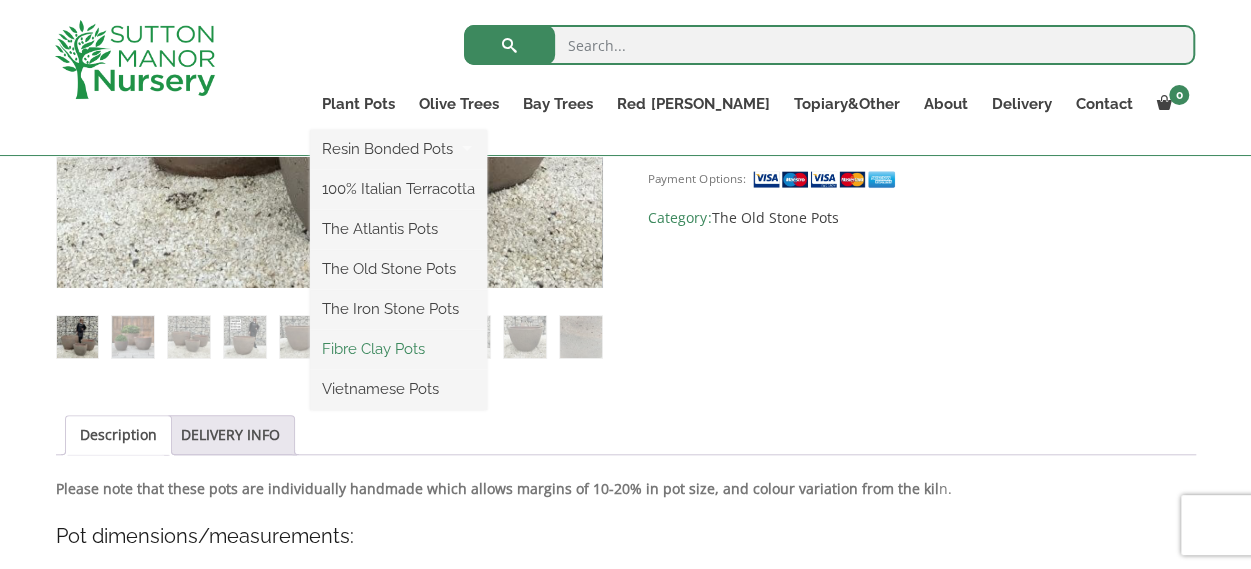 click on "Fibre Clay Pots" at bounding box center (398, 349) 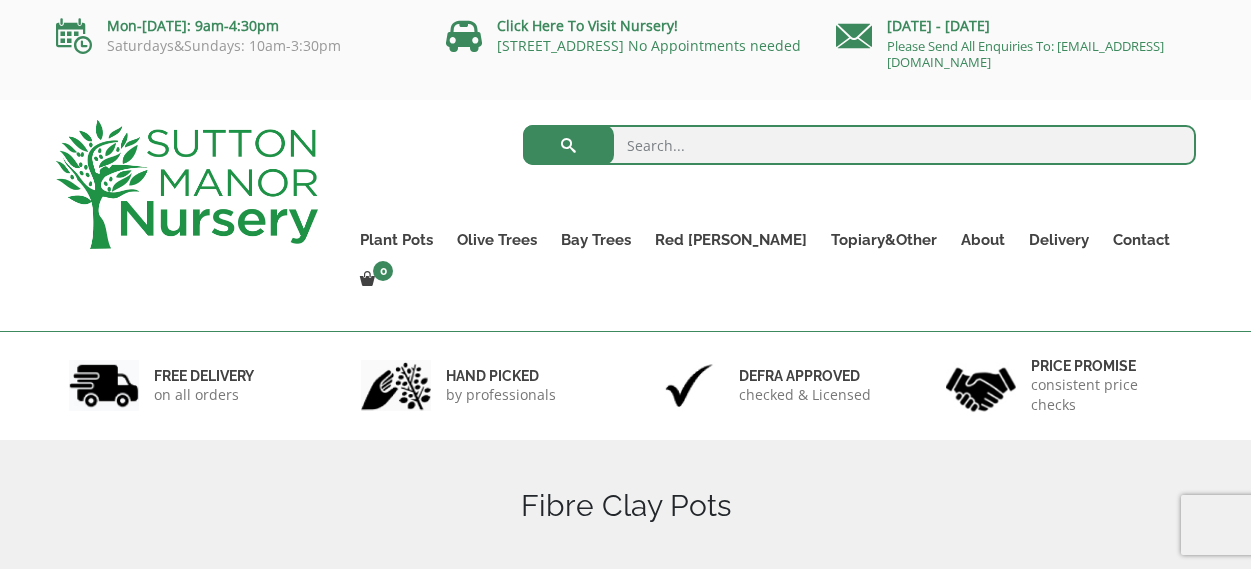 scroll, scrollTop: 0, scrollLeft: 0, axis: both 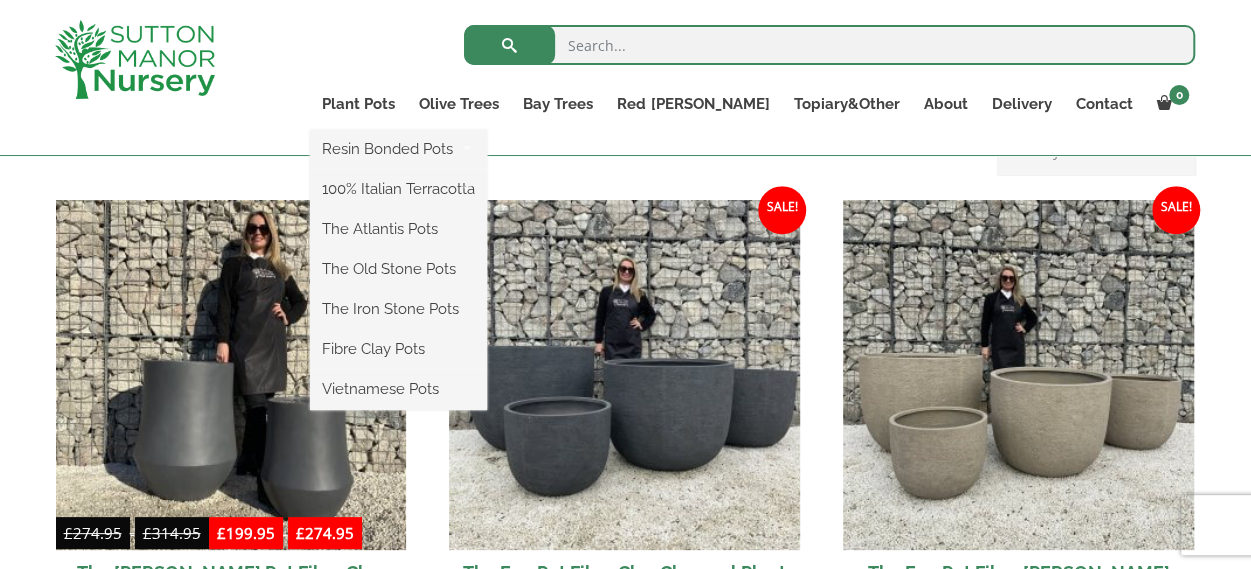 click on "Resin Bonded Pots
The Milan Pots
The Capri Pots
The Brunello Pots
The Venice Cube Pots
The Barolo Pots
The Rome Bowl
The Olive Jar
The Sicilian Pots
The Mediterranean Pots
The San Marino Pots
The Tuscany Fruit Pots
The Pompei Pots
The [PERSON_NAME] Oval Pot
The Alfresco Pots
100% Italian Terracotta
Shallow Bowl Grande
Rolled Rim Classico
Cylinders Traditionals
Squares And Troughs
Jars And Urns
The Atlantis Pots
The Old Stone Pots
The Iron Stone Pots
Fibre Clay Pots
Vietnamese Pots" at bounding box center [398, 270] 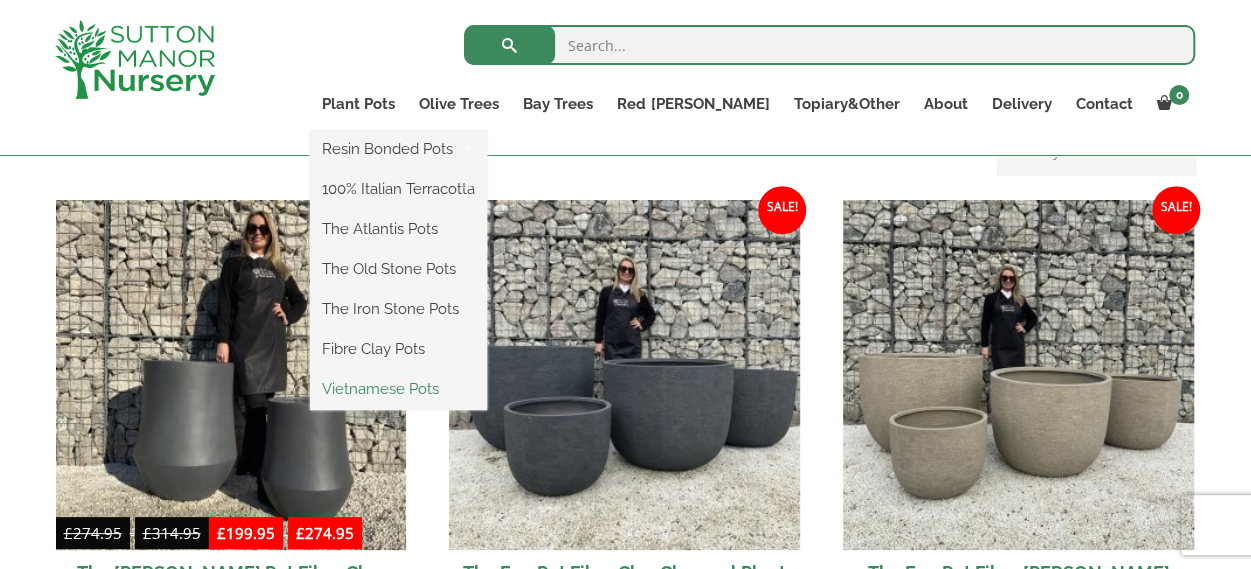 click on "Vietnamese Pots" at bounding box center [398, 389] 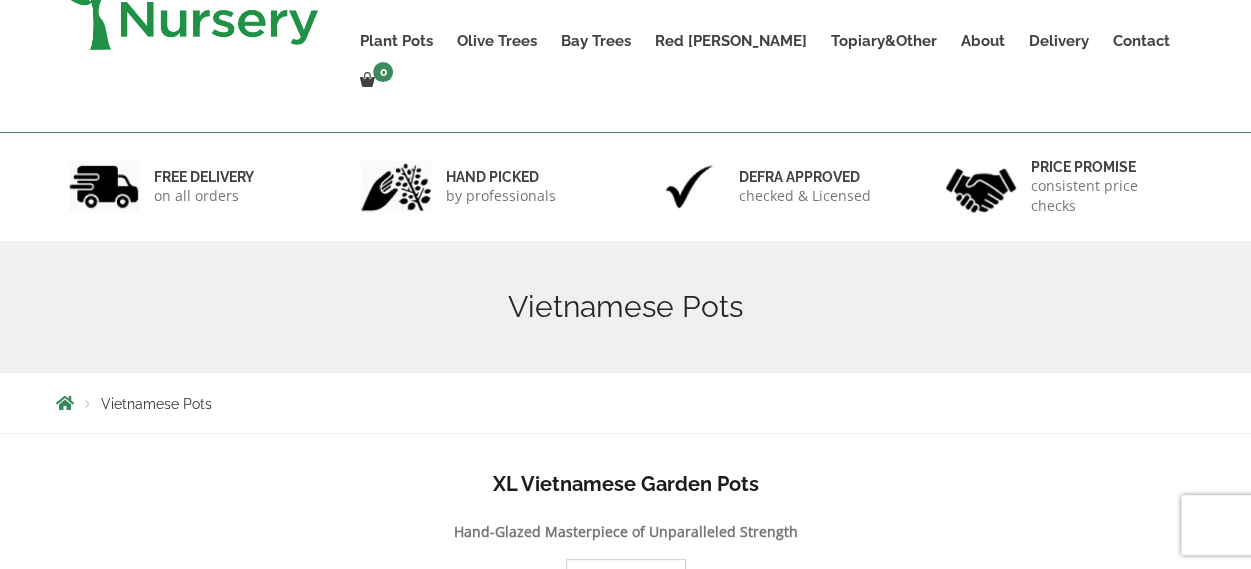scroll, scrollTop: 0, scrollLeft: 0, axis: both 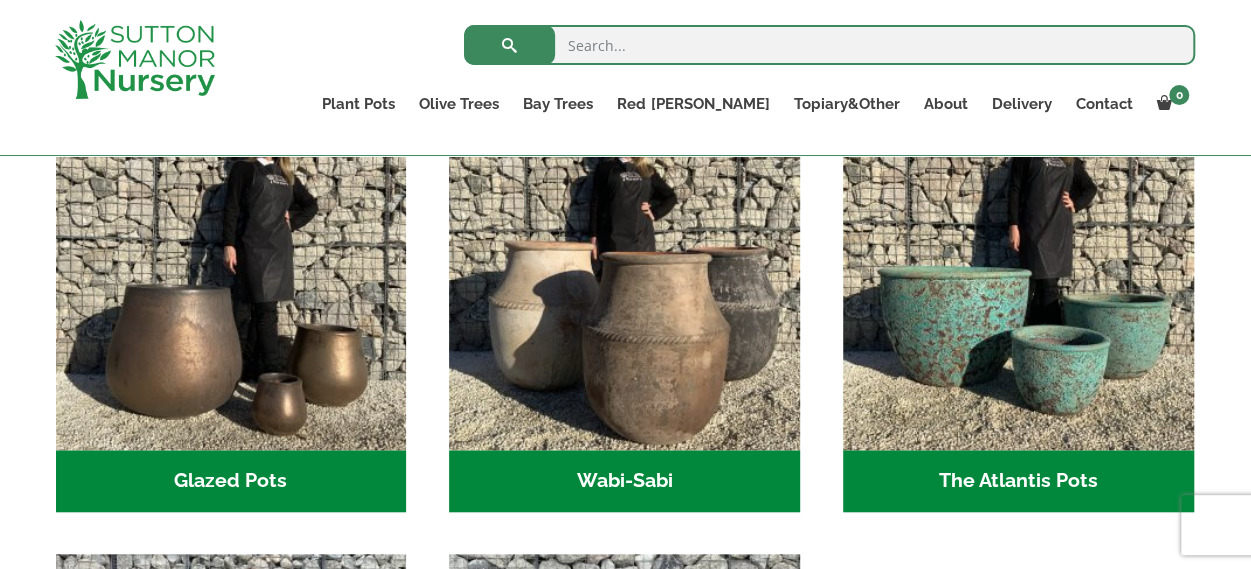 click on "Wabi-Sabi  (15)" at bounding box center (624, 481) 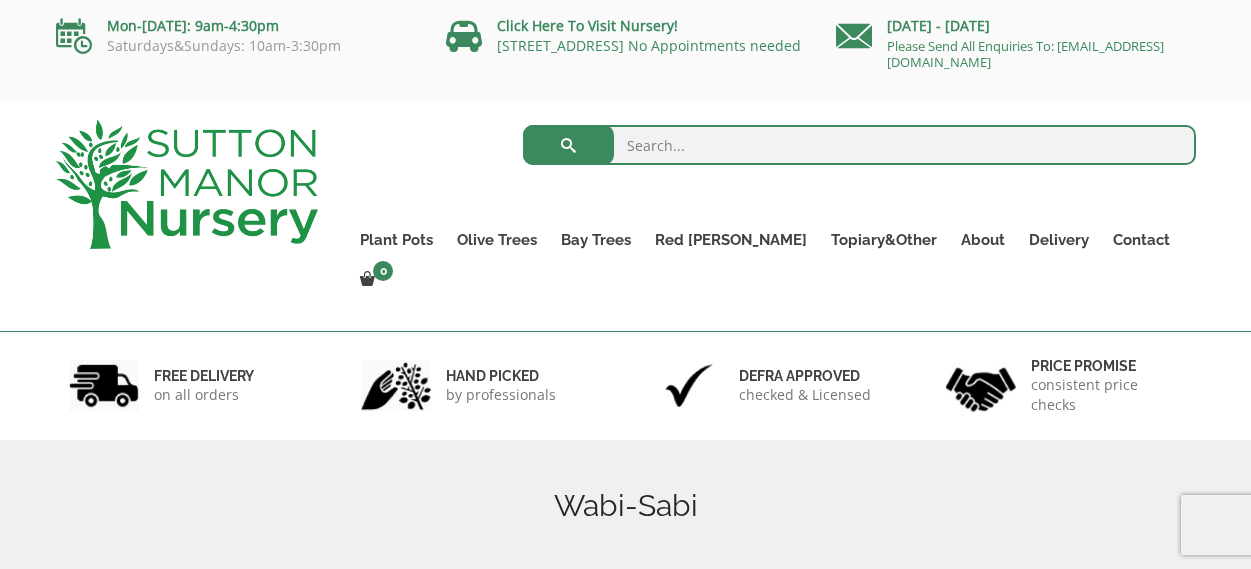 scroll, scrollTop: 115, scrollLeft: 0, axis: vertical 